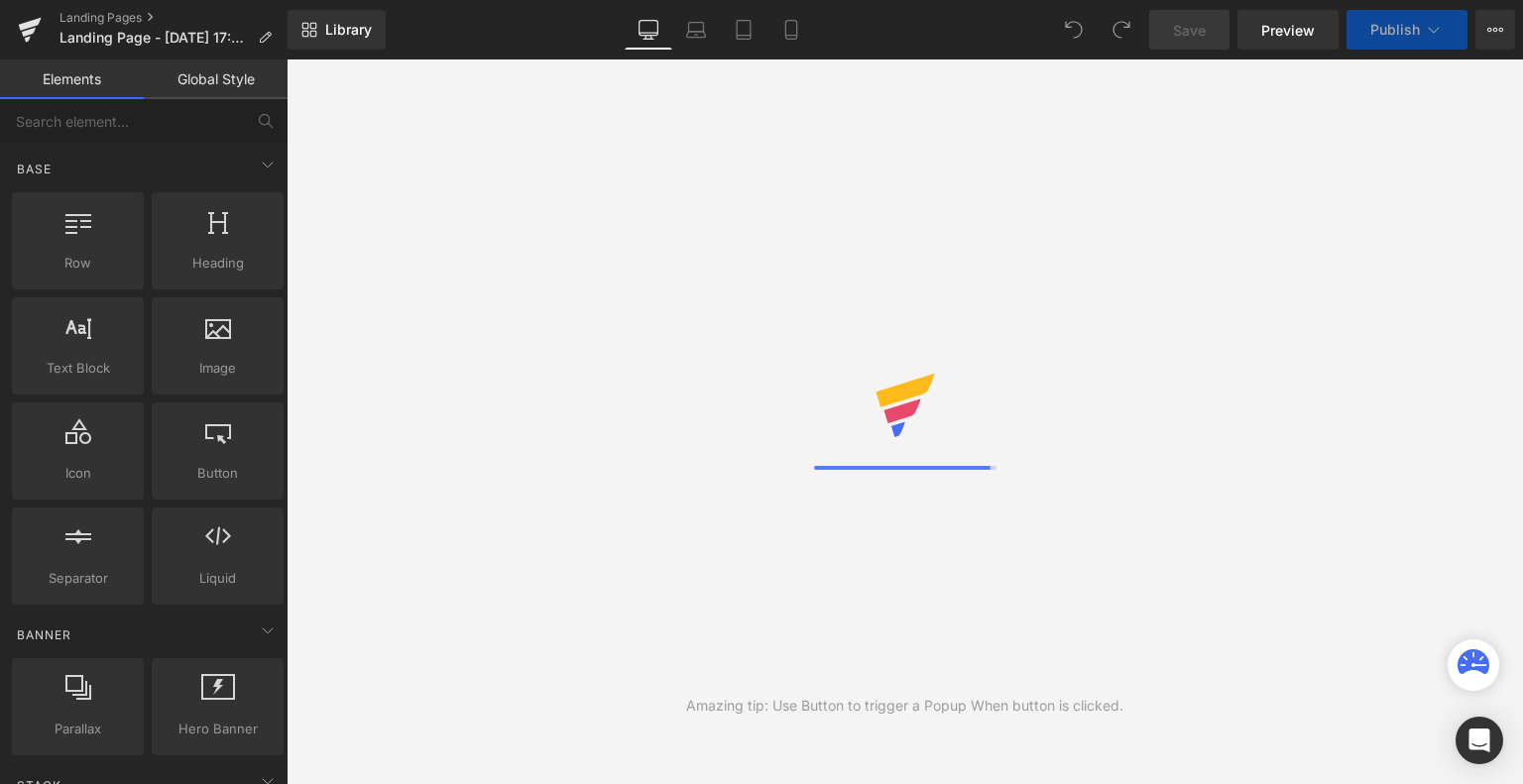 scroll, scrollTop: 0, scrollLeft: 0, axis: both 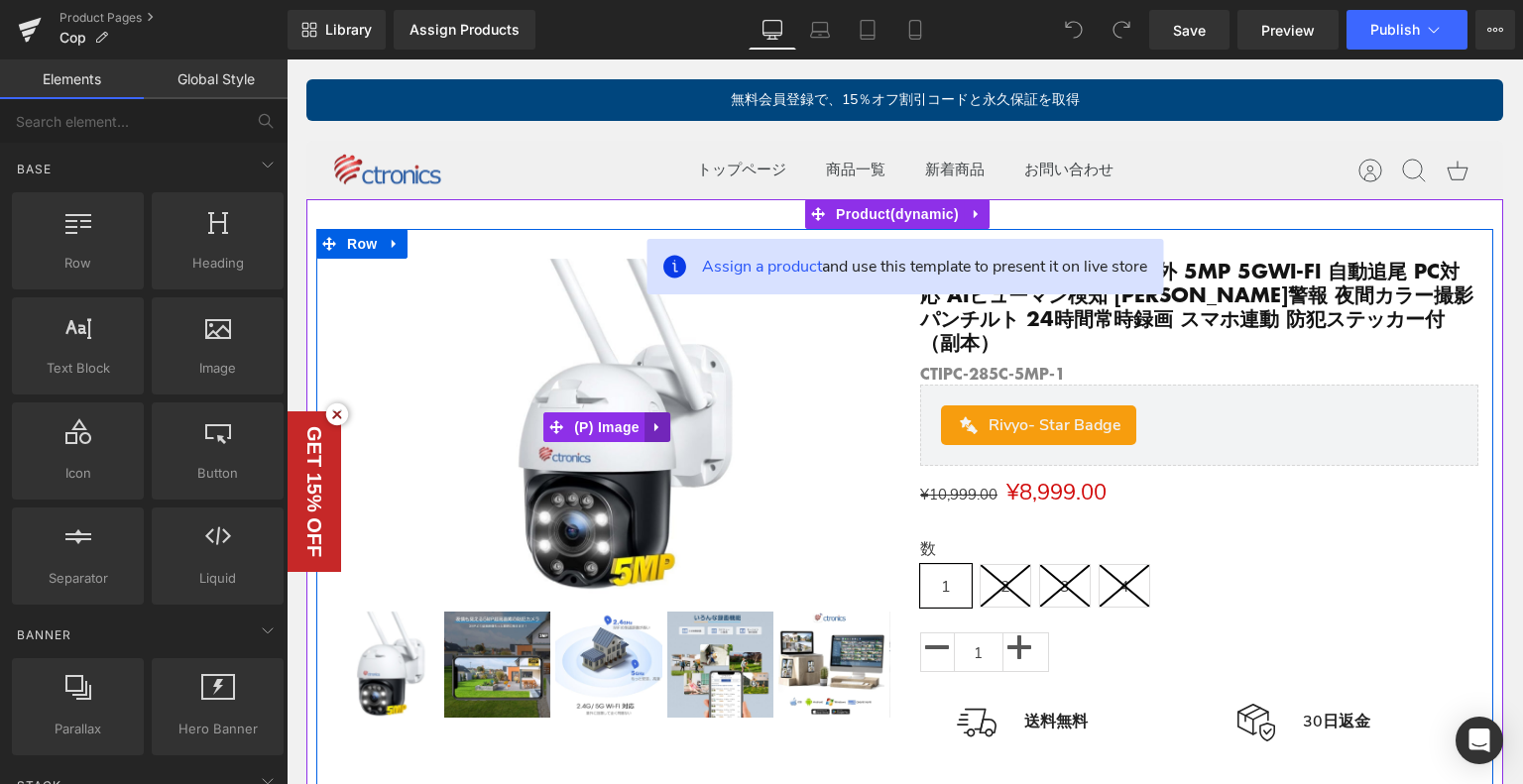click 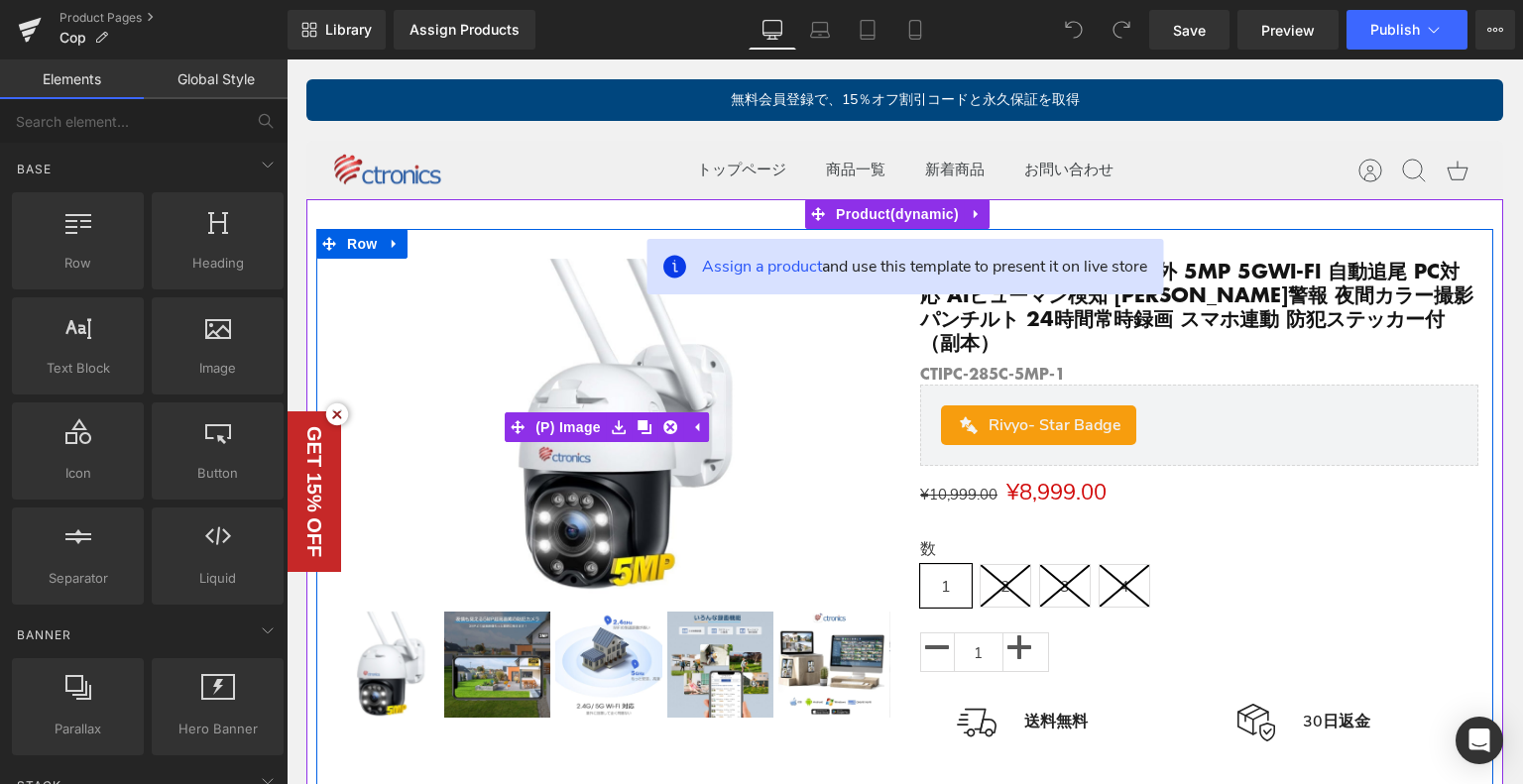 click at bounding box center [611, 426] 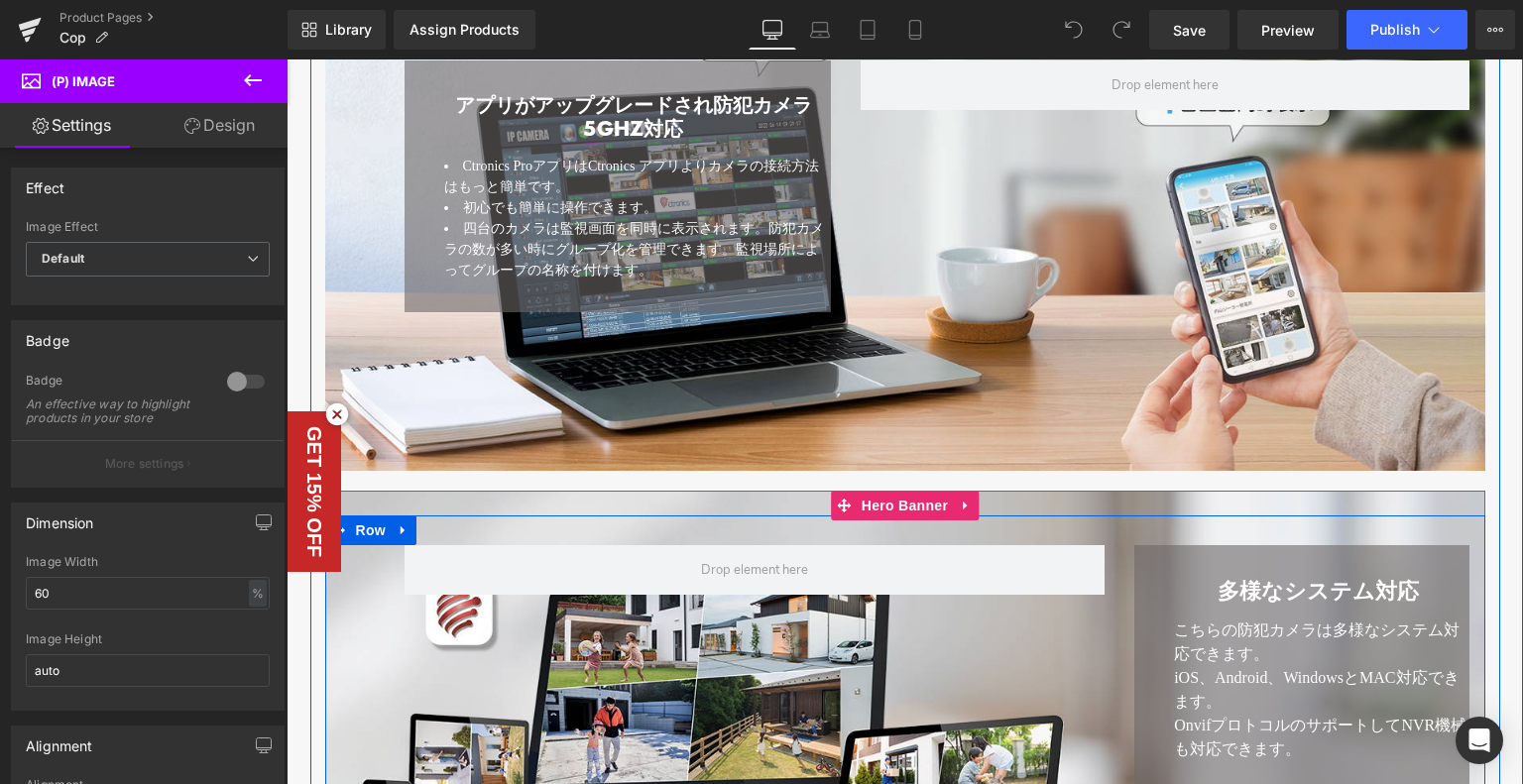 scroll, scrollTop: 5055, scrollLeft: 0, axis: vertical 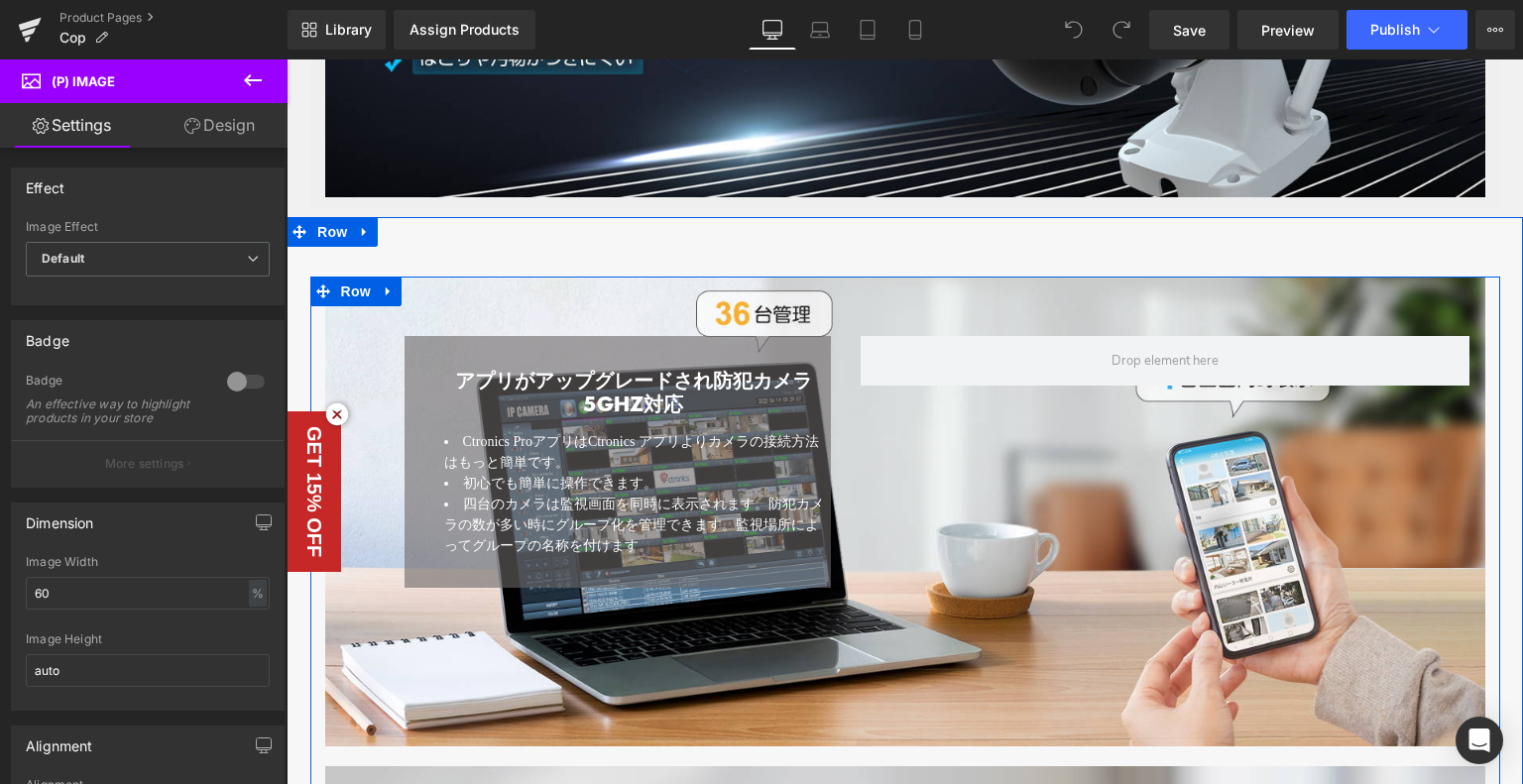 click on "アプリがアップグレードされ防犯カメラ 5ghz対応
Heading
Ctronics ProアプリはCtronics アプリよりカメラの接続方法はもっと簡単です。
初心でも簡単に操作できます。
四台のカメラは監視画面を同時に表示されます。防犯カメラの数が多い時にグループ化を管理できます。監視場所によってグループの名称を付けます。
Text Block
Row
Row" at bounding box center [905, 452] 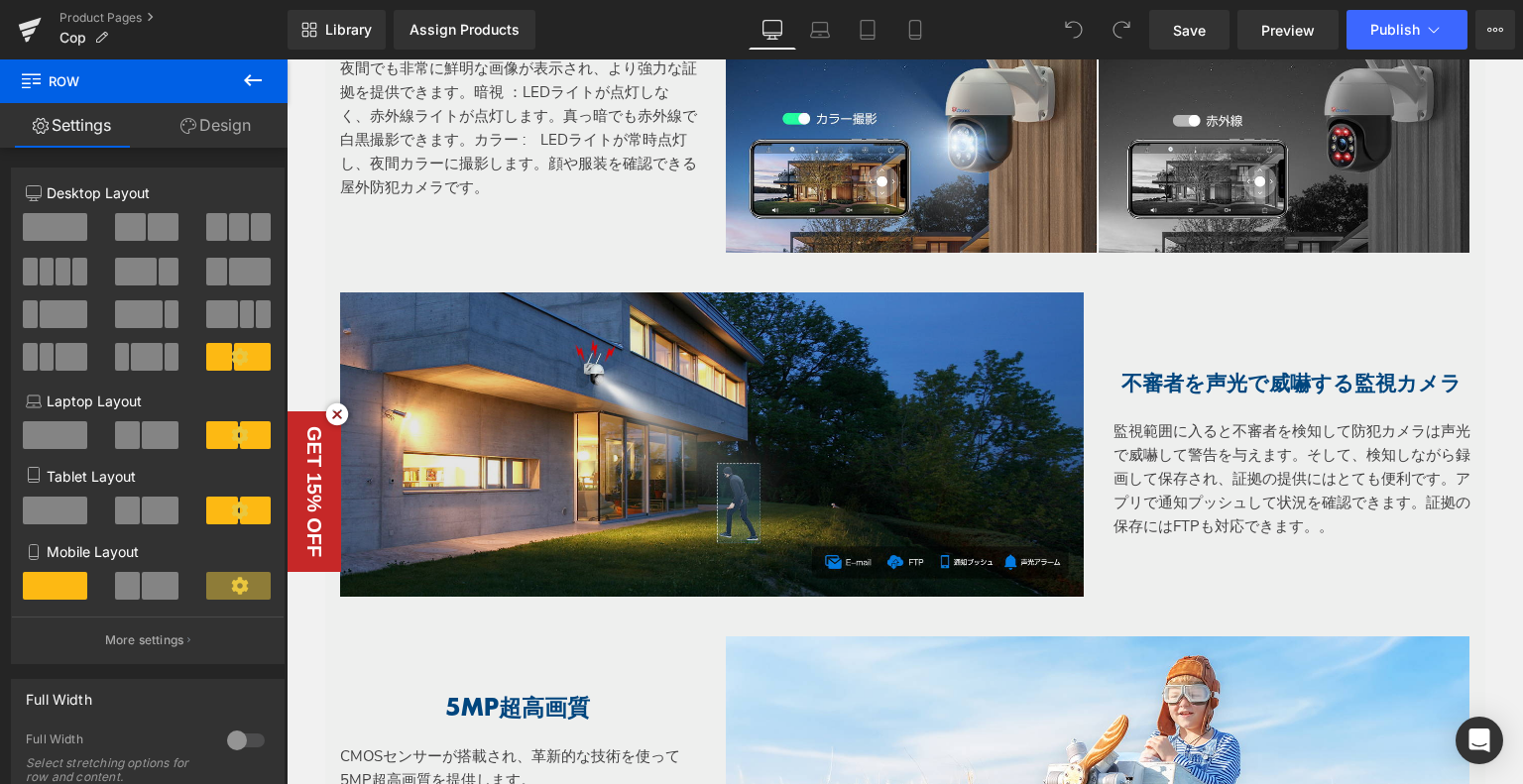 scroll, scrollTop: 2775, scrollLeft: 0, axis: vertical 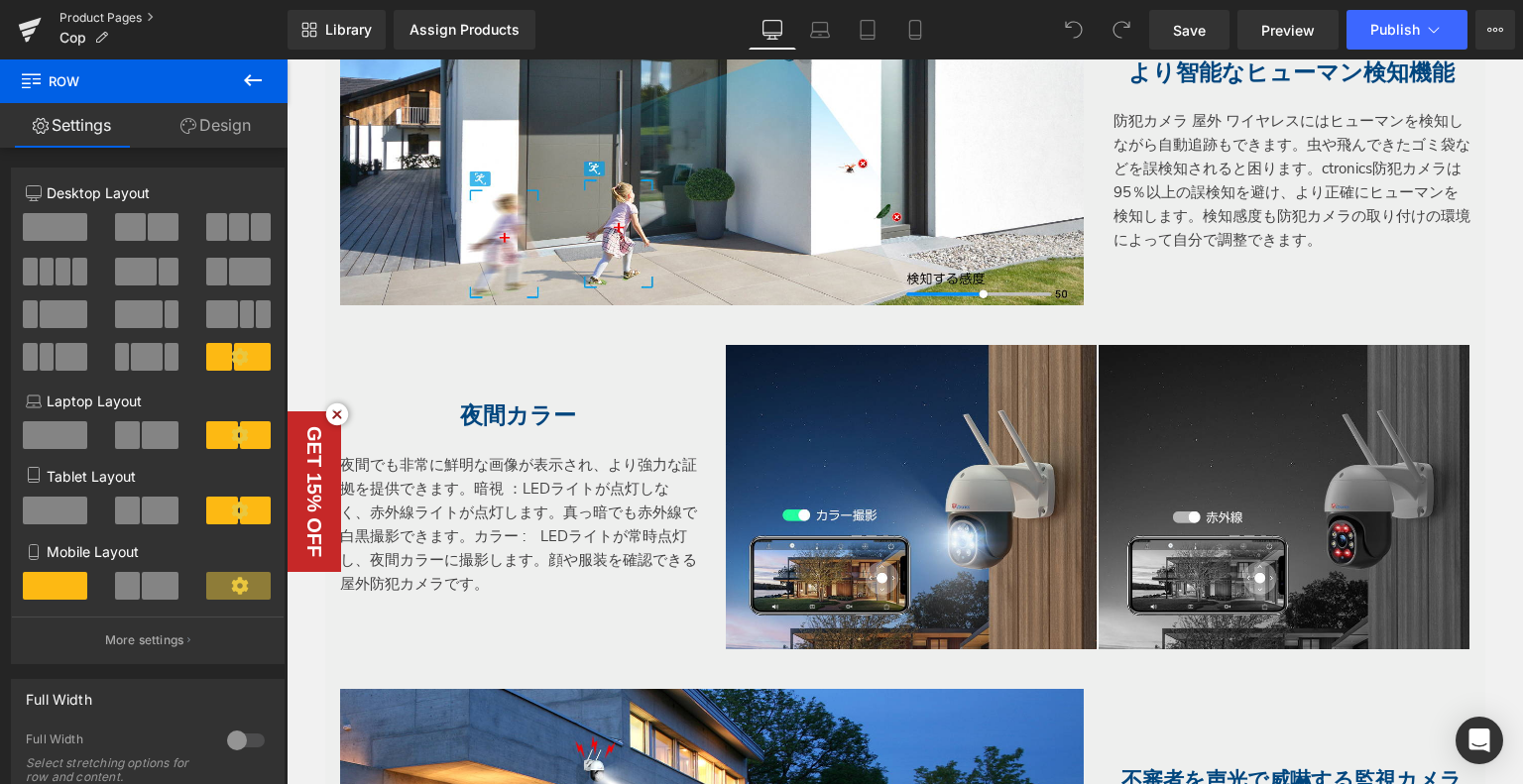 click on "Product Pages" at bounding box center (174, 18) 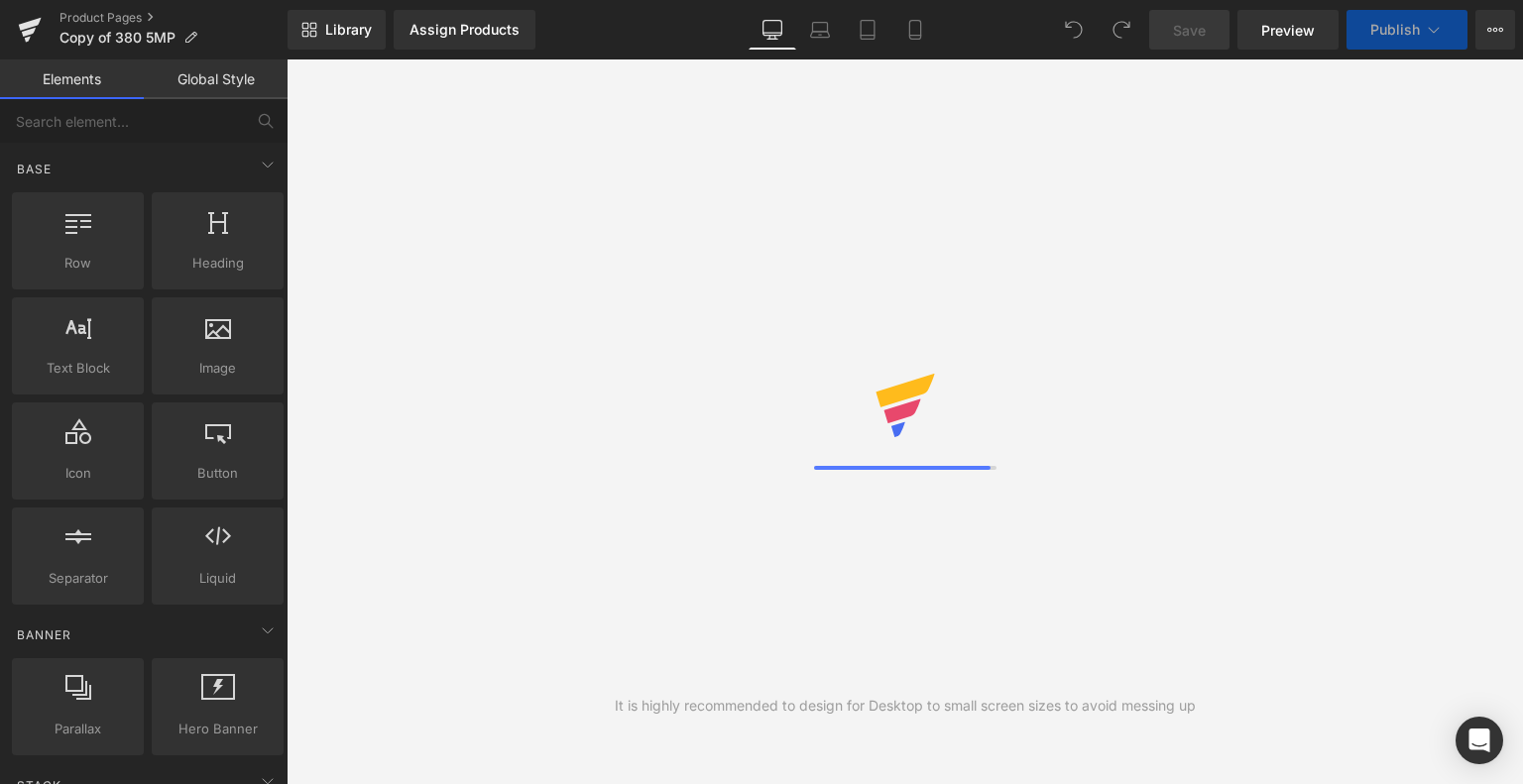 scroll, scrollTop: 0, scrollLeft: 0, axis: both 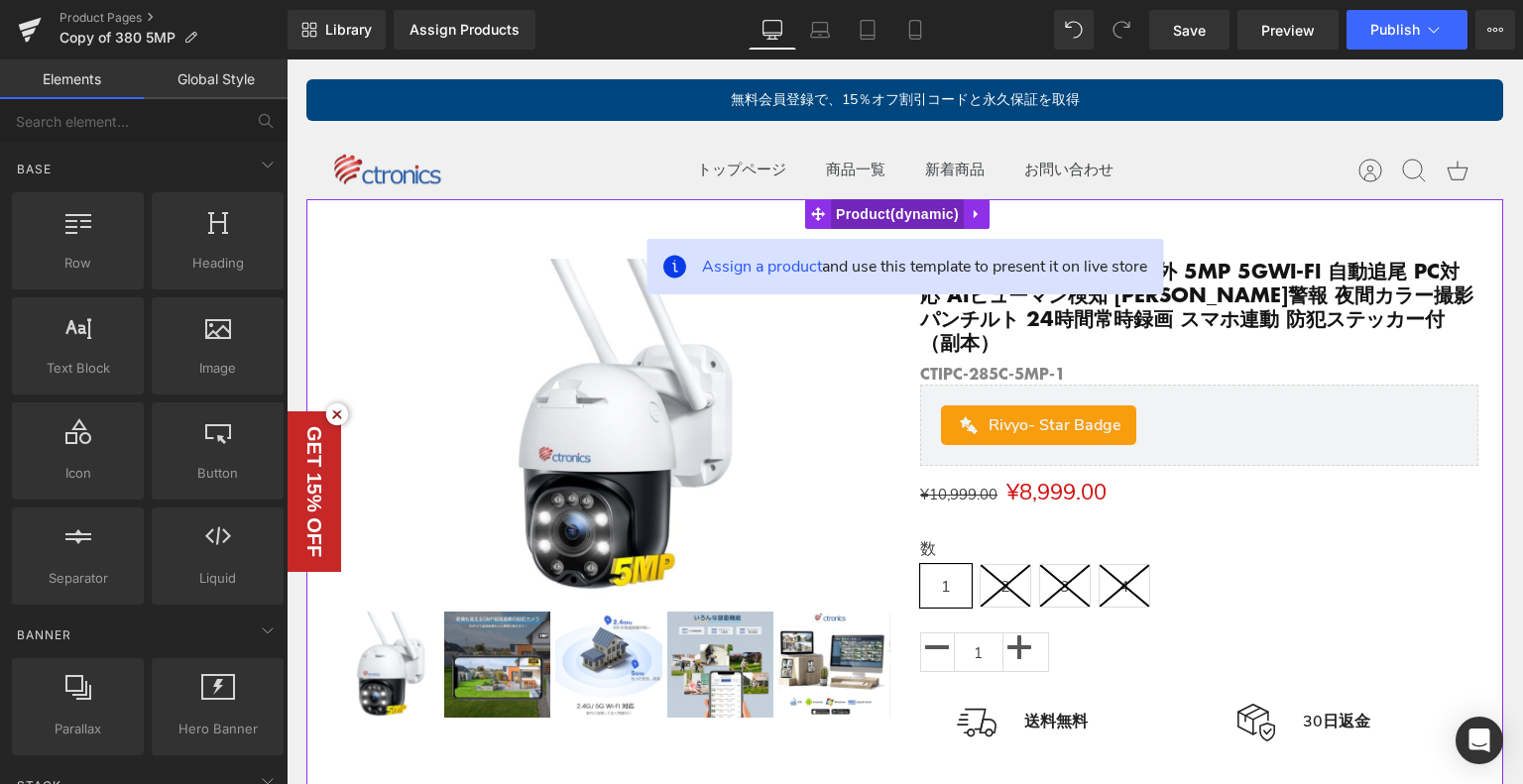 click on "Product" at bounding box center (897, 214) 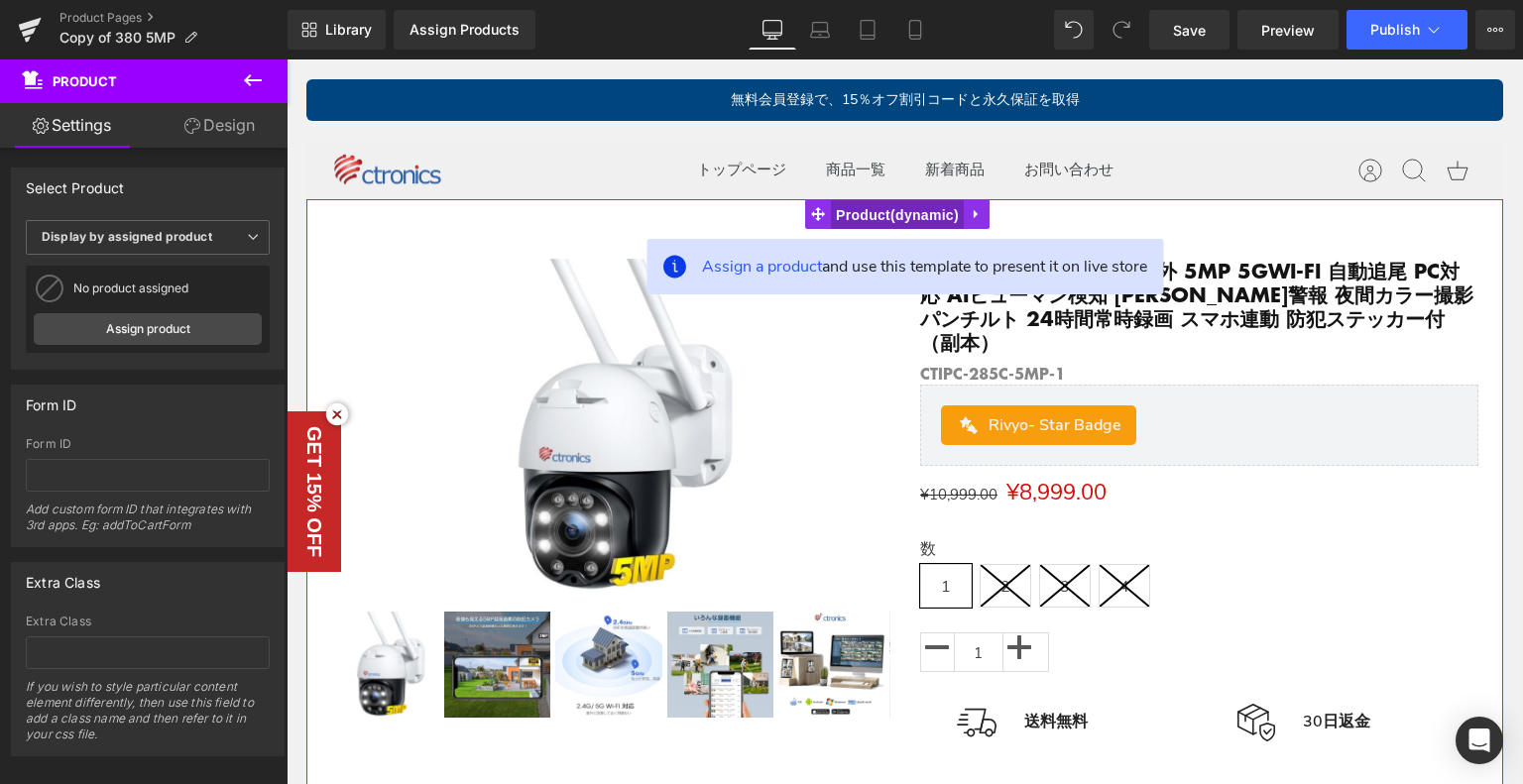 click on "Product" at bounding box center (897, 215) 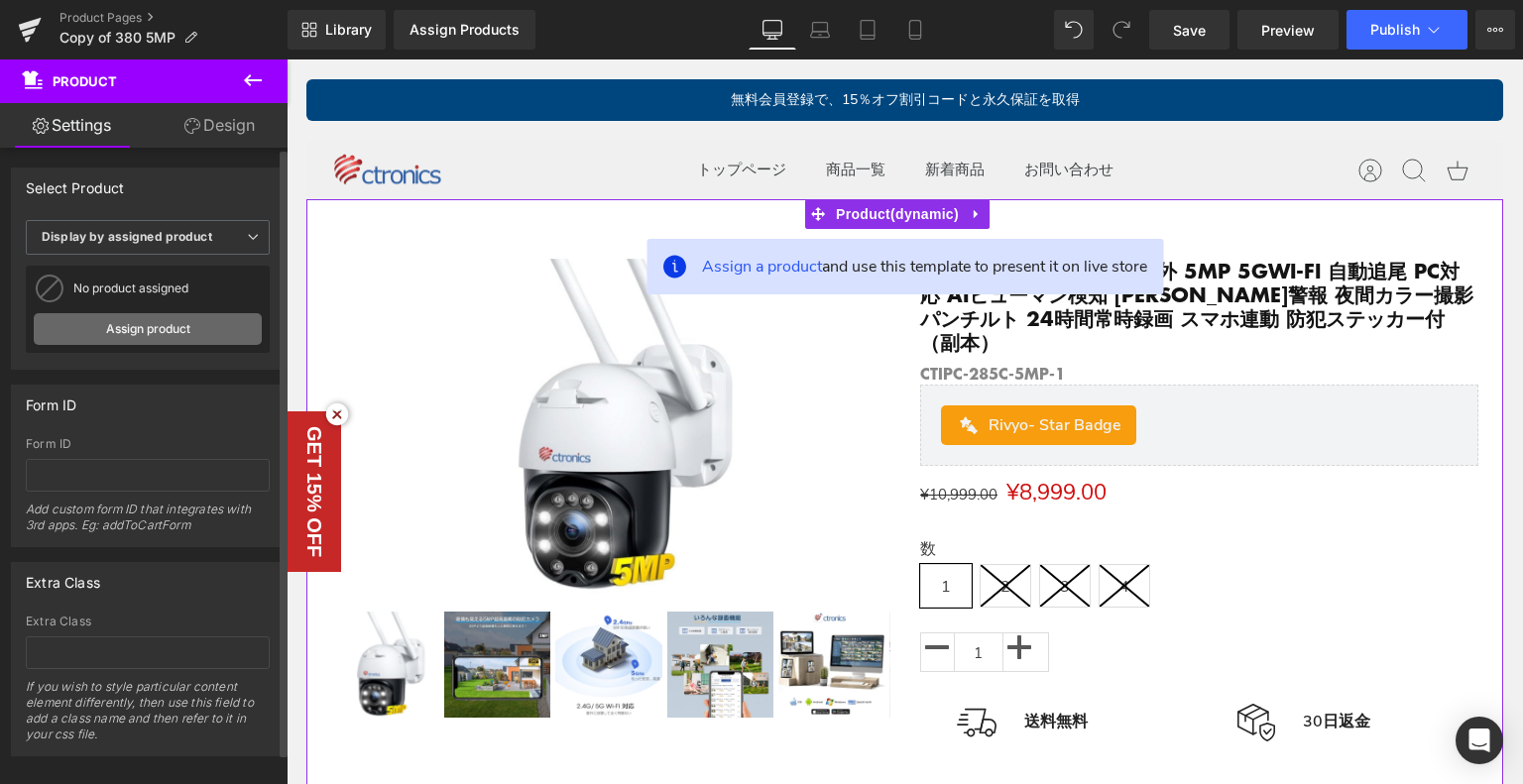 click on "Assign product" at bounding box center [148, 329] 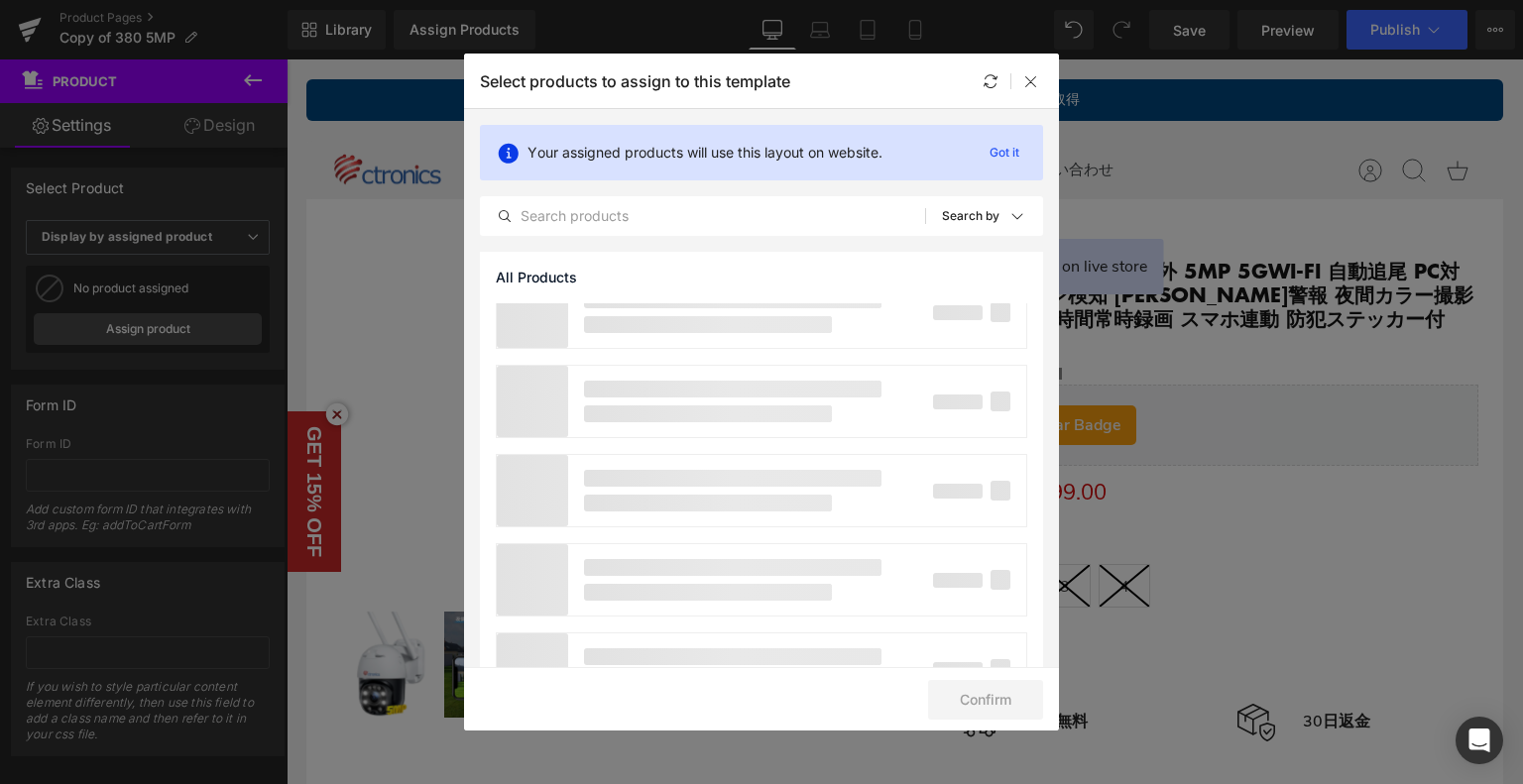 scroll, scrollTop: 0, scrollLeft: 0, axis: both 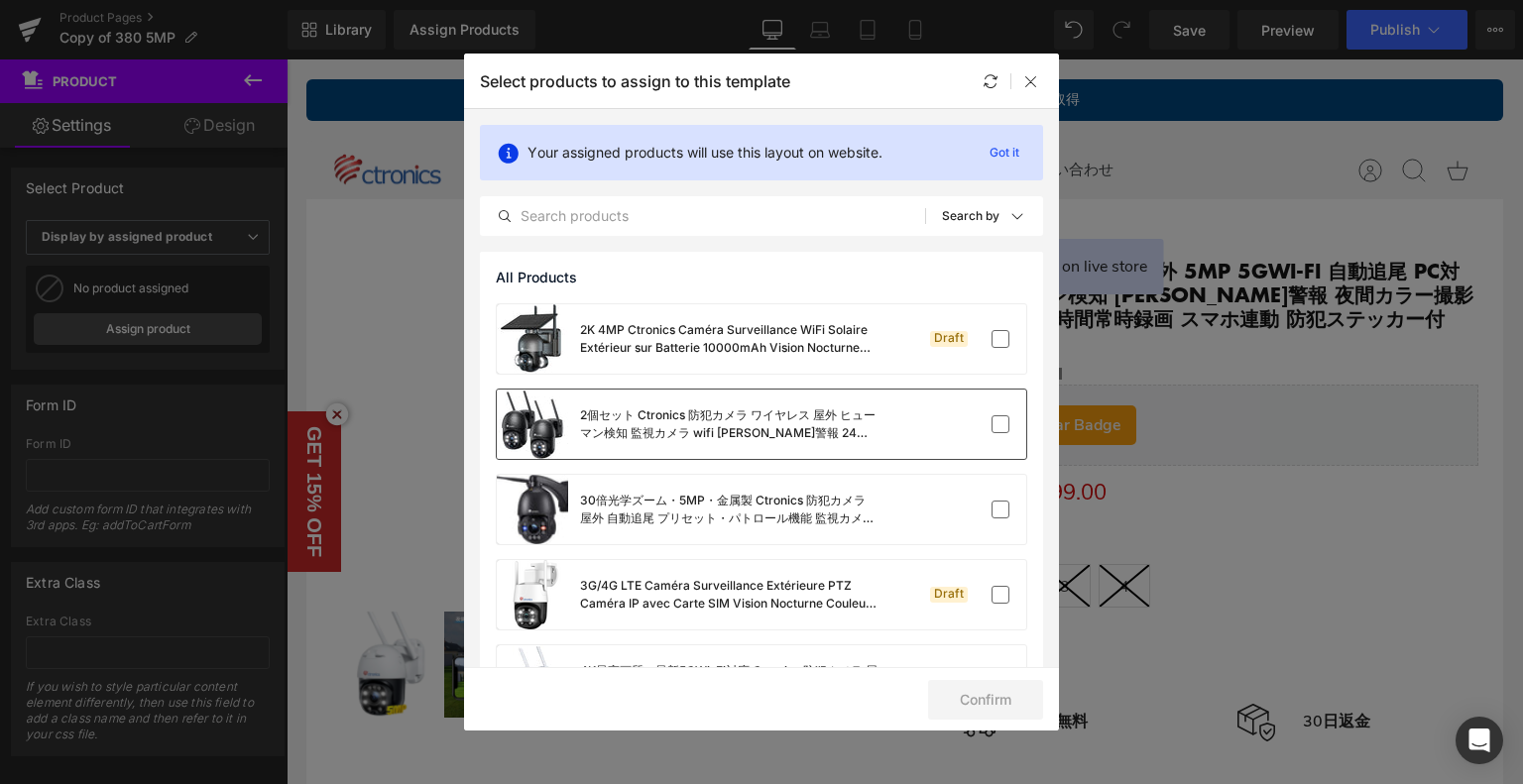click at bounding box center [966, 424] 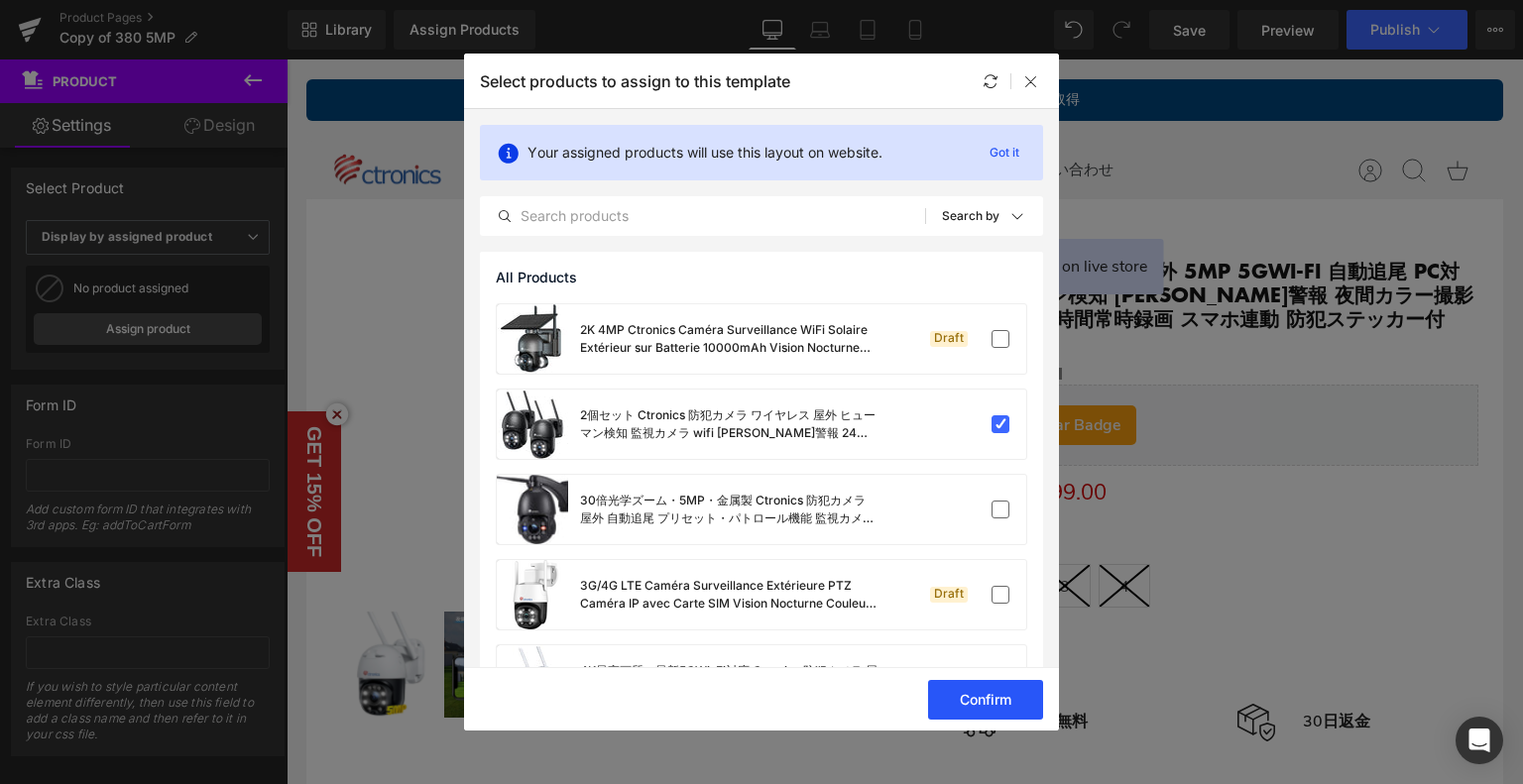 click on "Confirm" at bounding box center (986, 700) 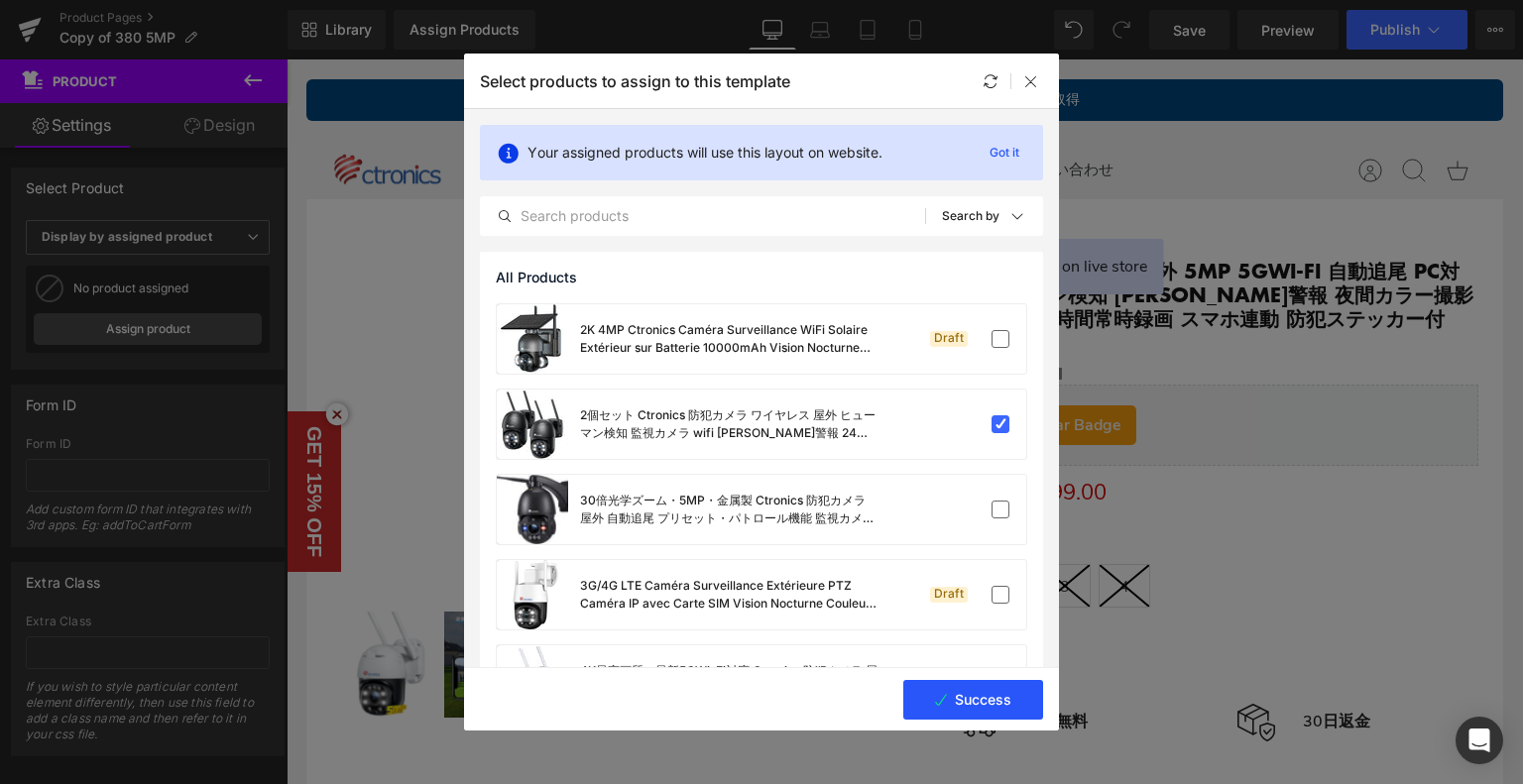 click on "Success" at bounding box center [973, 700] 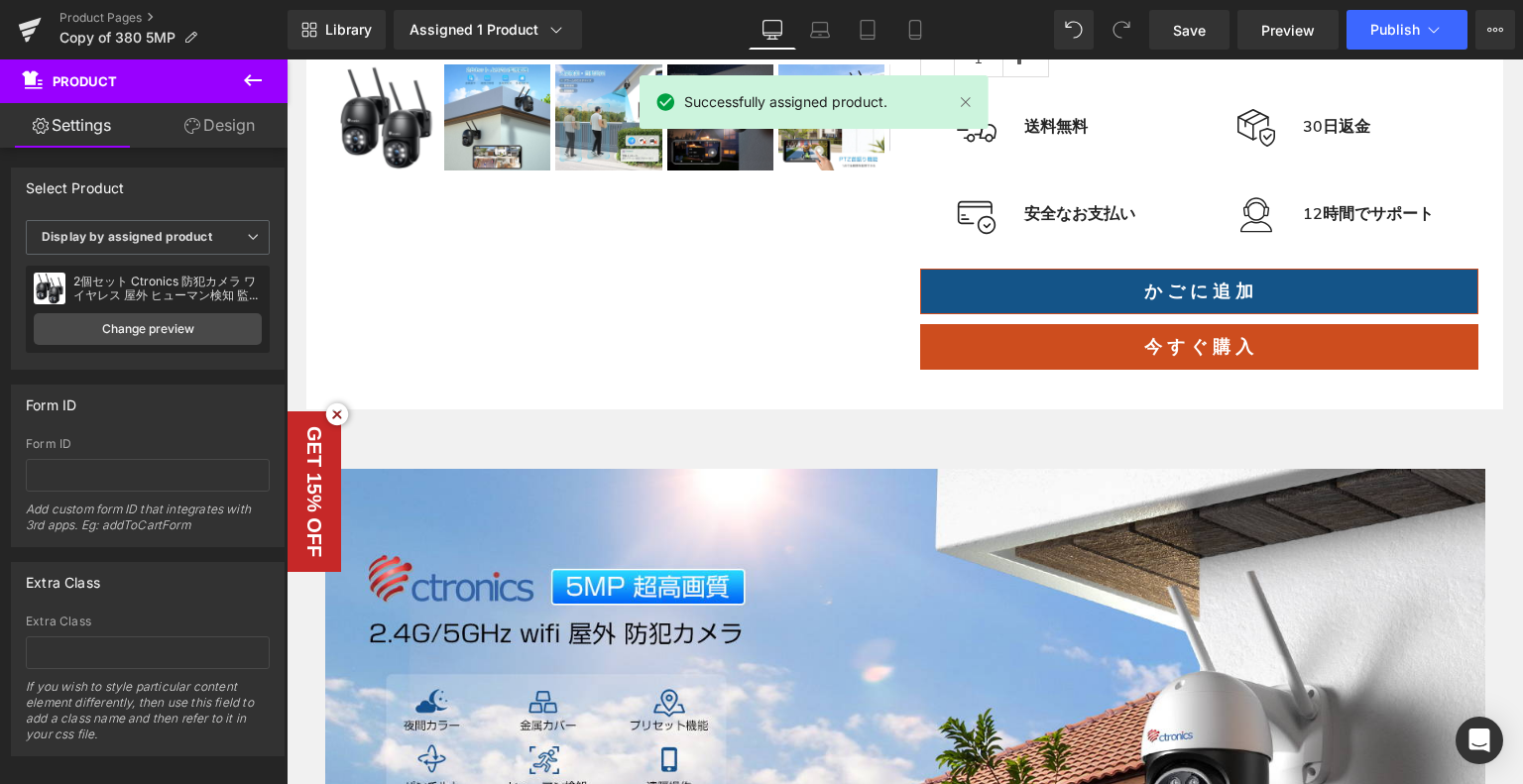 scroll, scrollTop: 306, scrollLeft: 0, axis: vertical 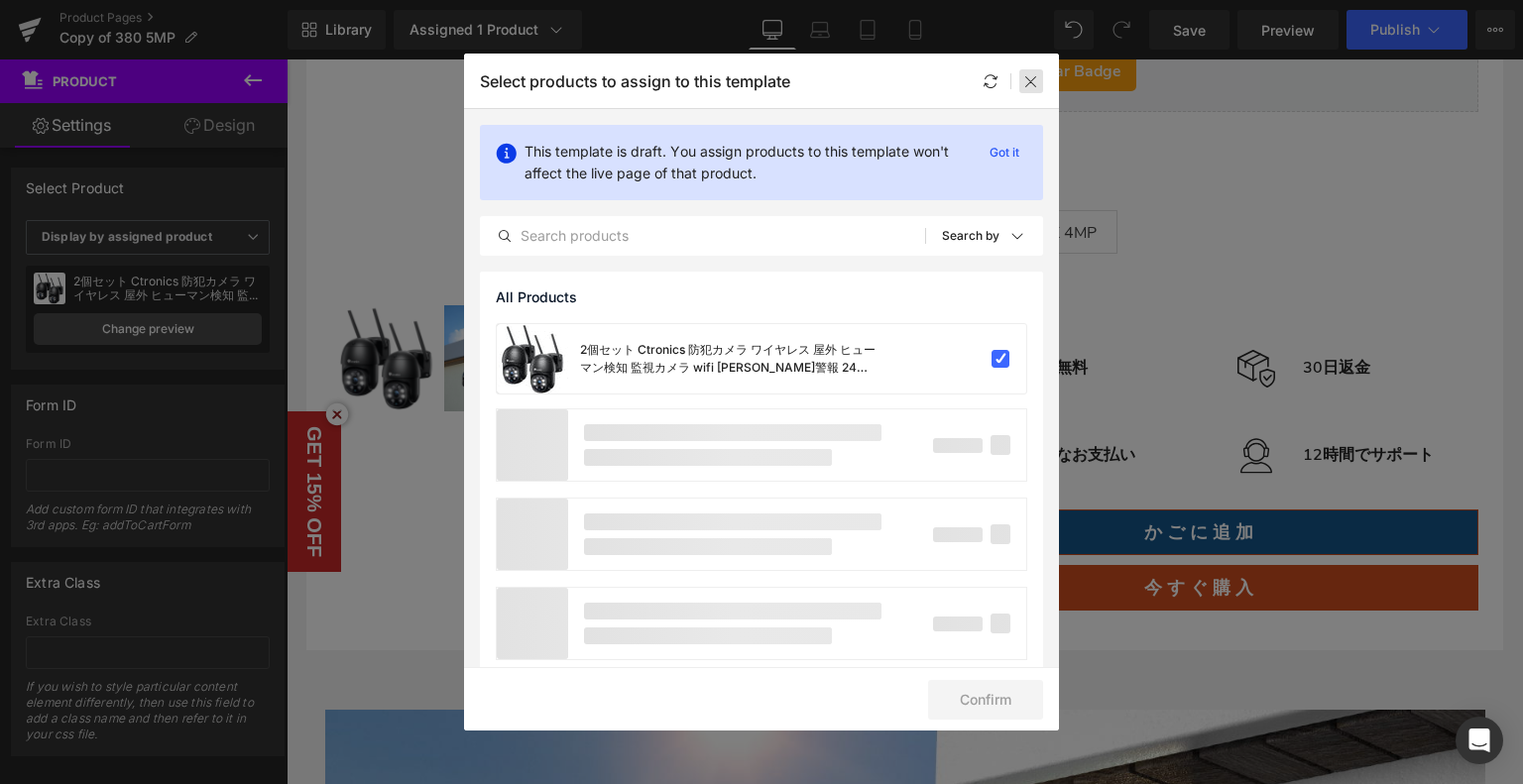 click at bounding box center [1031, 81] 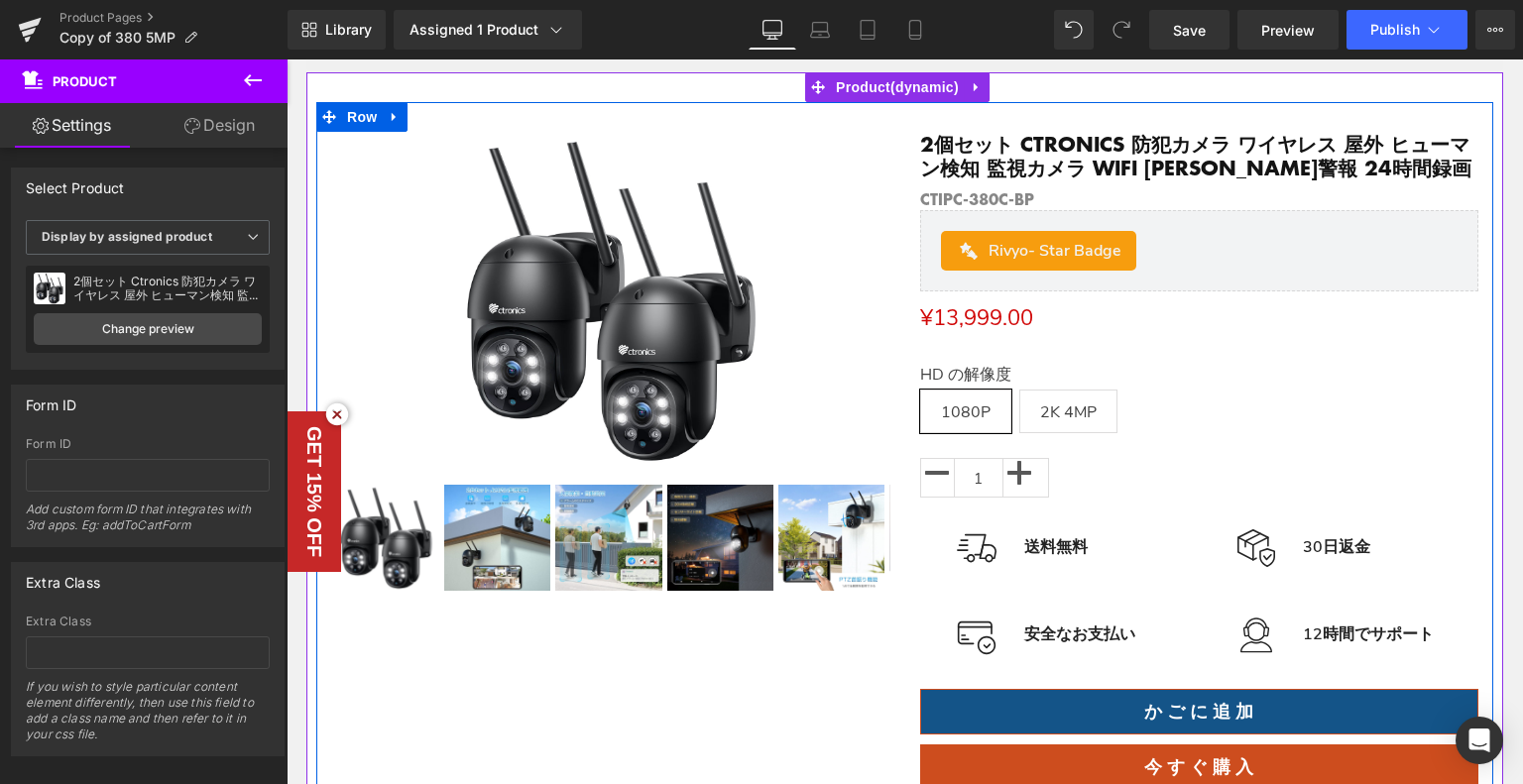 scroll, scrollTop: 0, scrollLeft: 0, axis: both 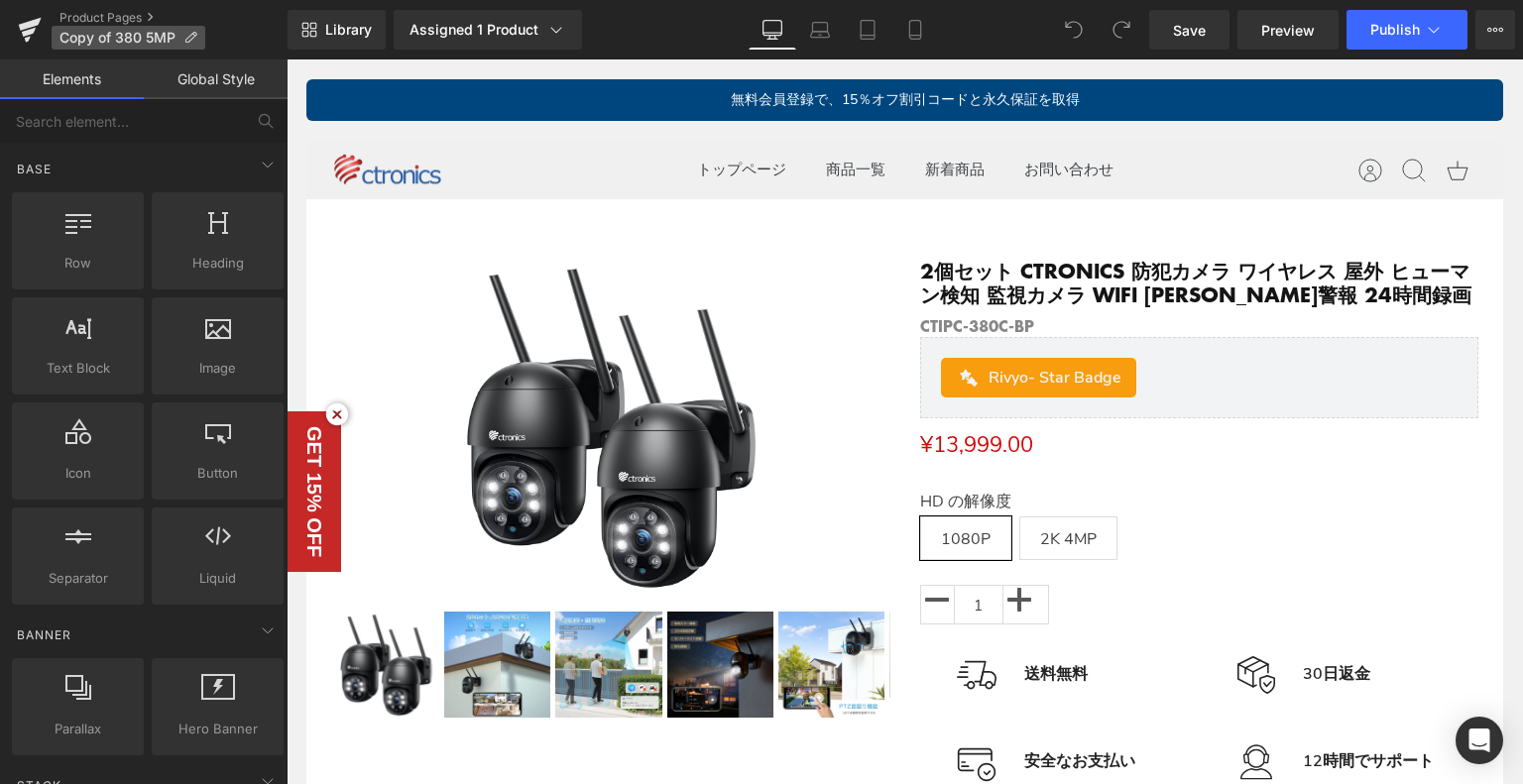 click on "Copy of 380 5MP" at bounding box center [128, 38] 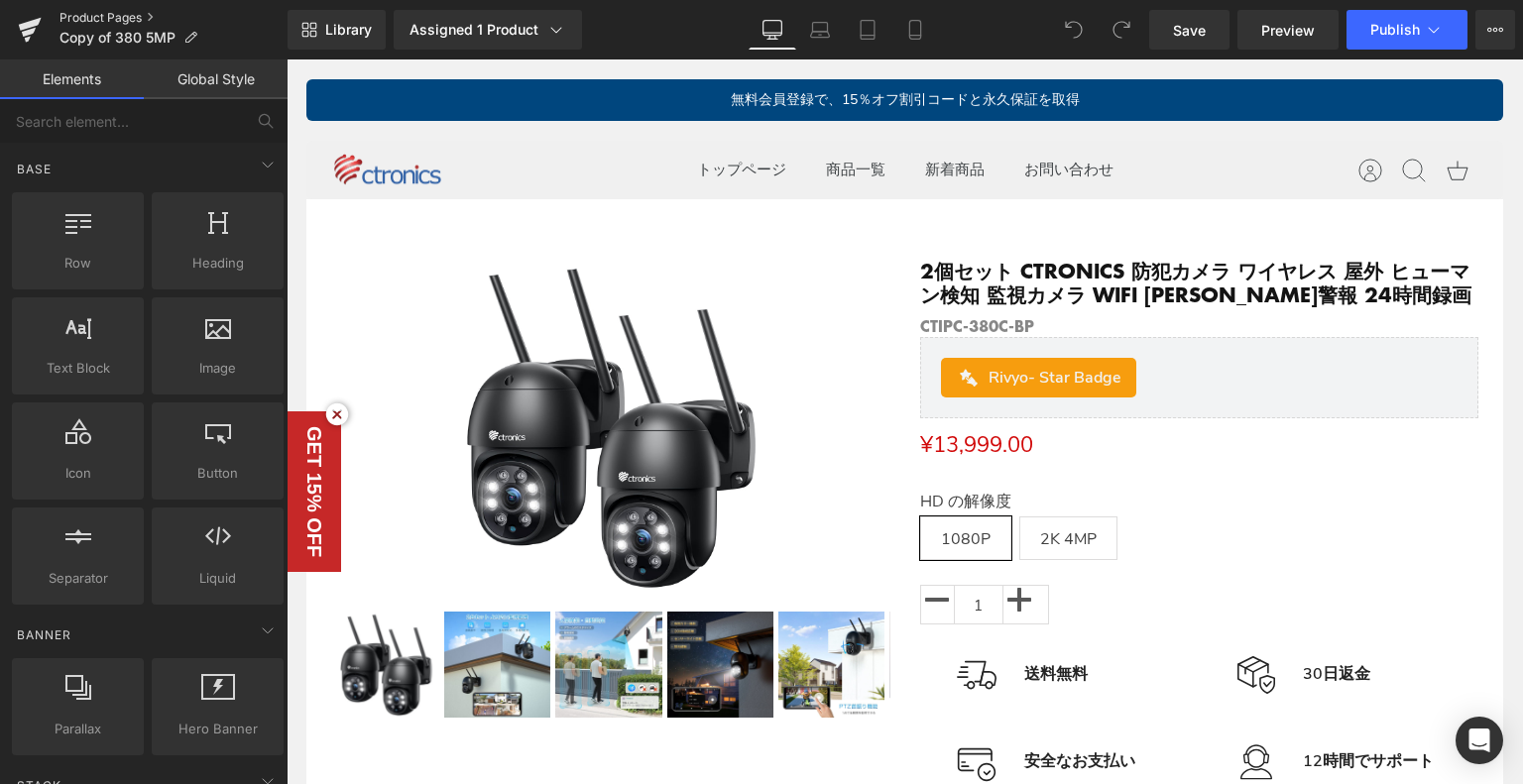 click on "Product Pages" at bounding box center (174, 18) 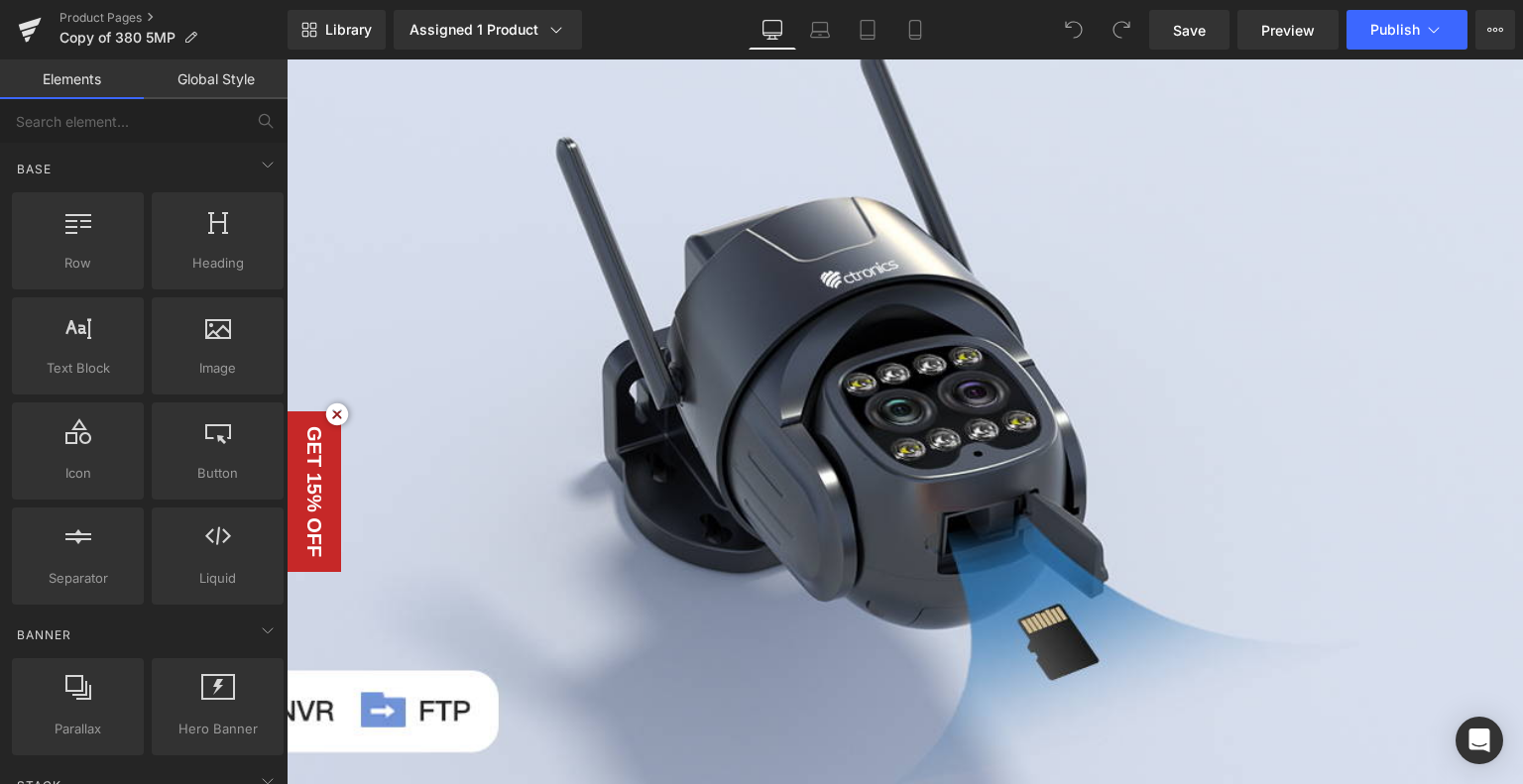 scroll, scrollTop: 0, scrollLeft: 0, axis: both 